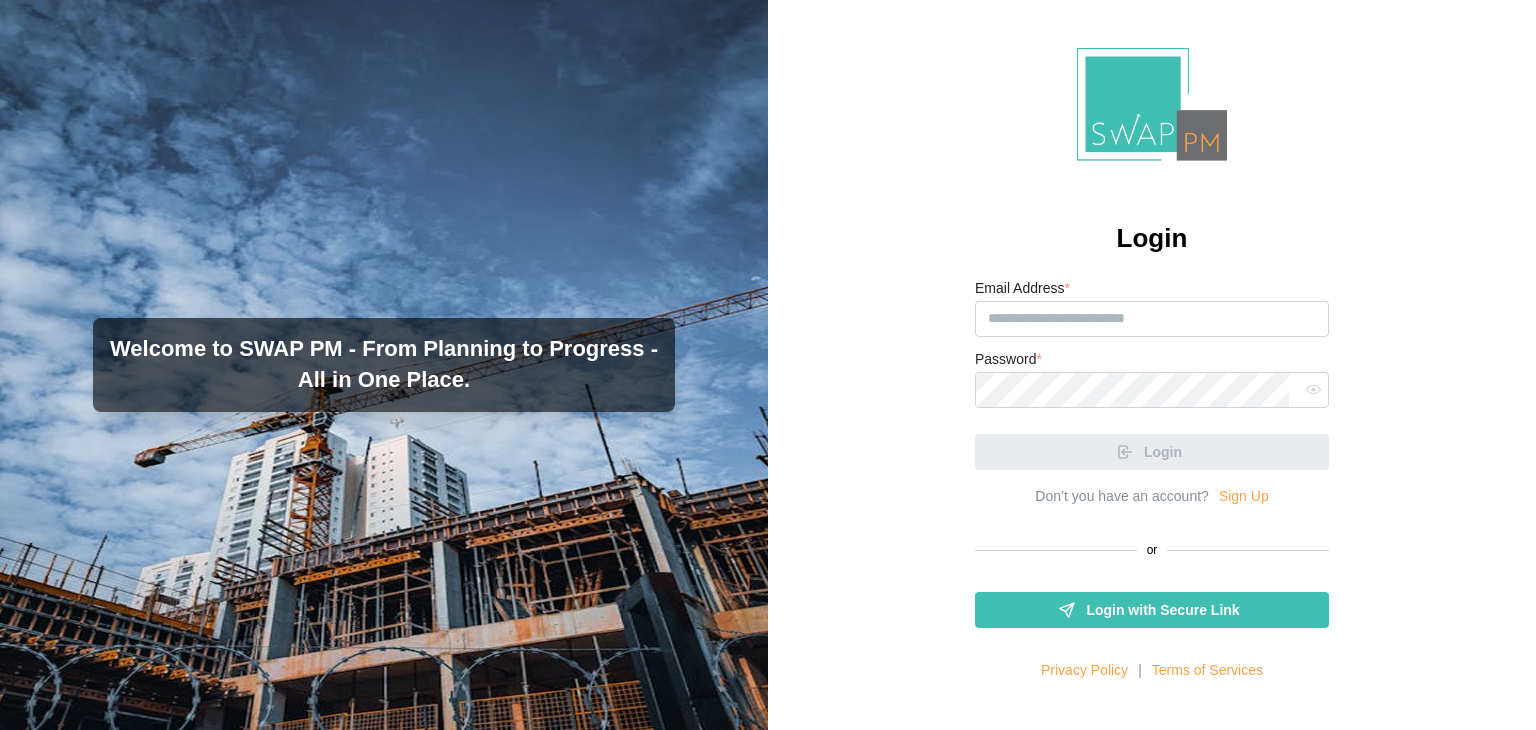 scroll, scrollTop: 0, scrollLeft: 0, axis: both 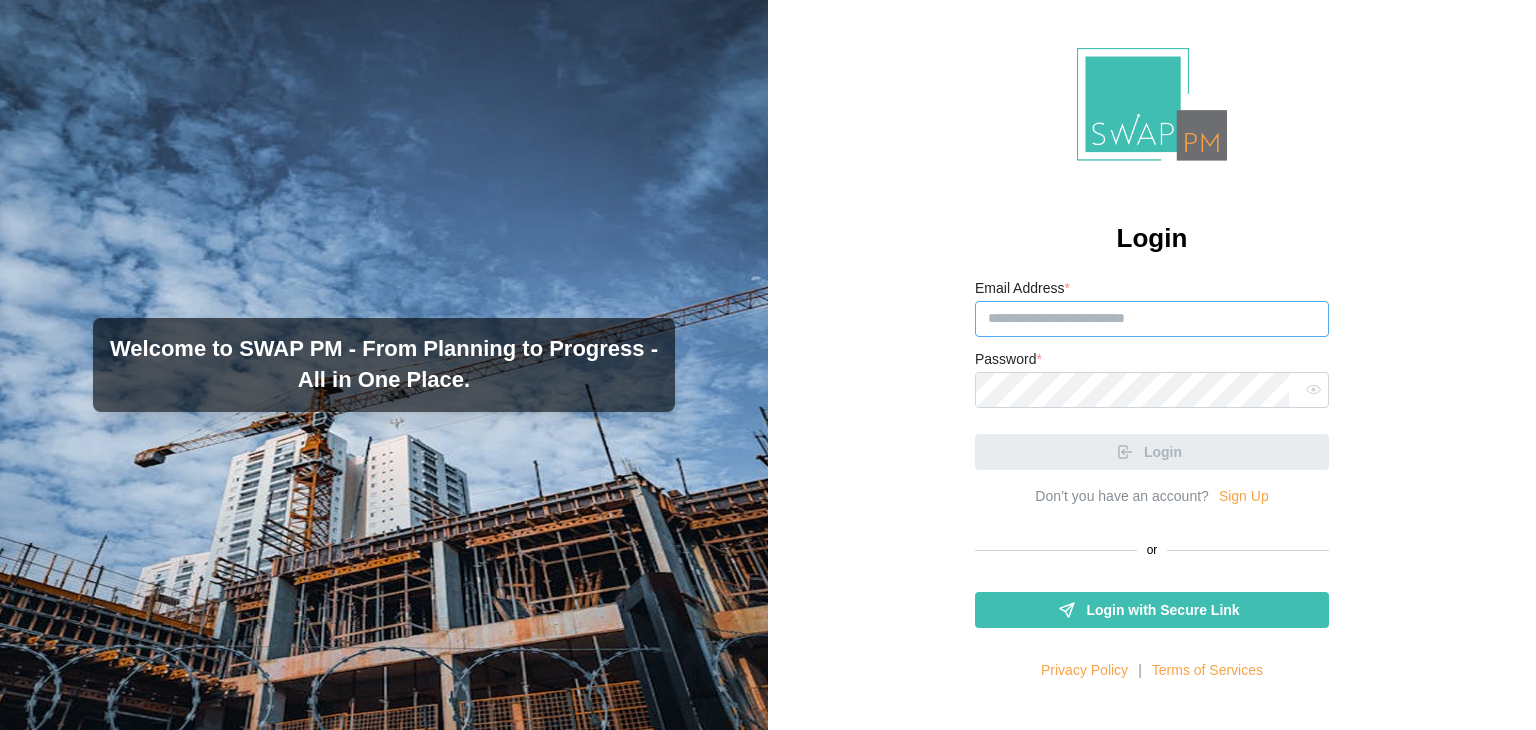 paste on "**********" 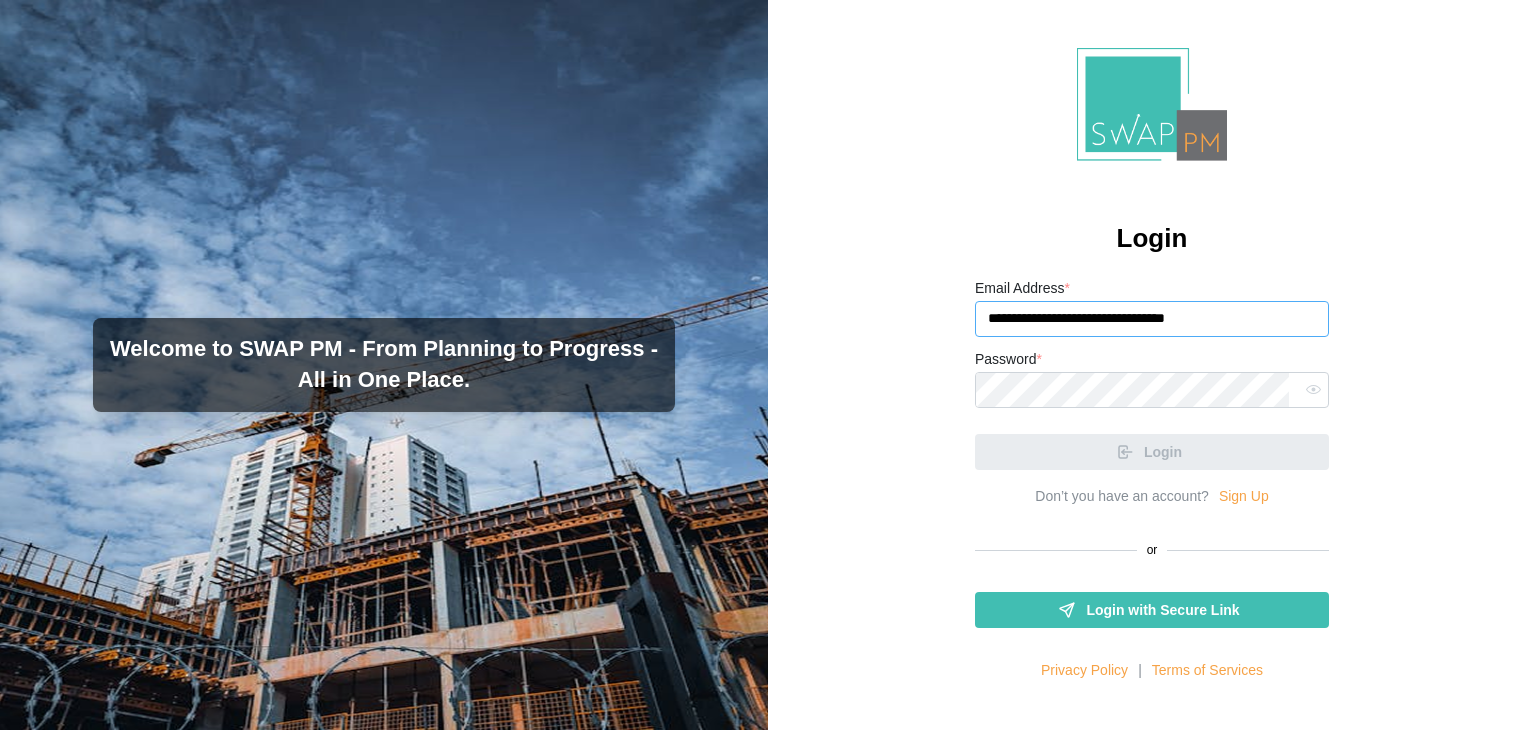 click on "**********" at bounding box center (1152, 319) 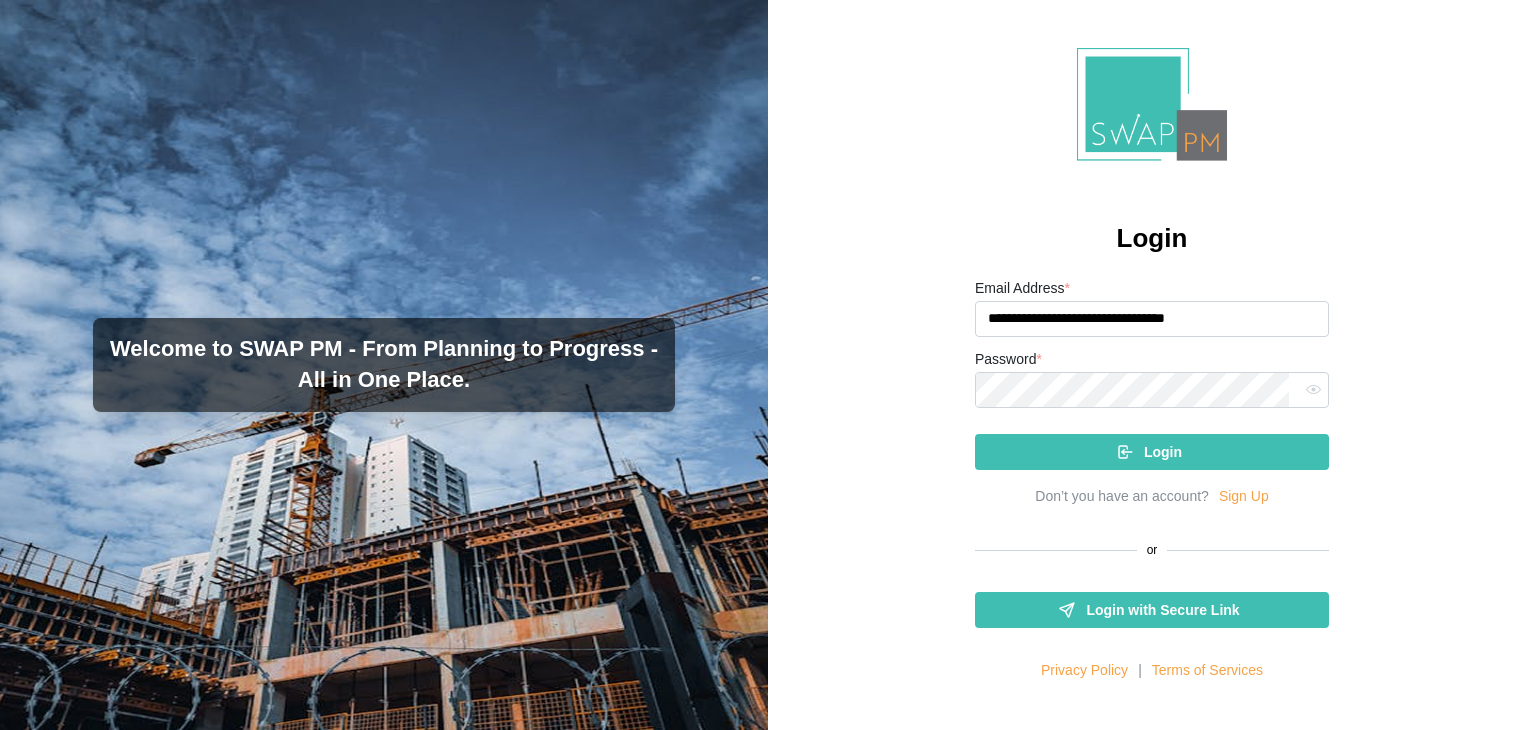click on "Login" at bounding box center [1149, 452] 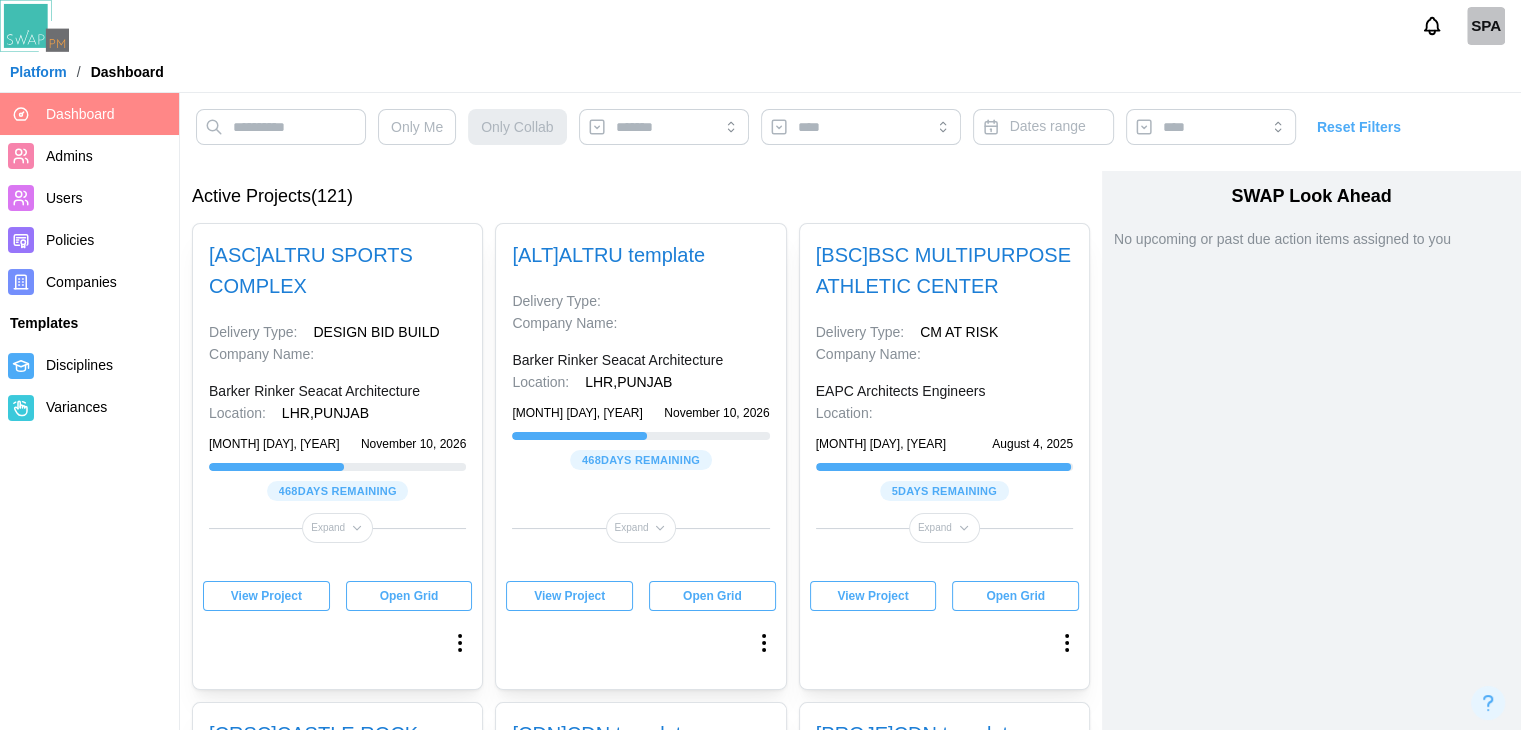 click on "View Project" at bounding box center (266, 596) 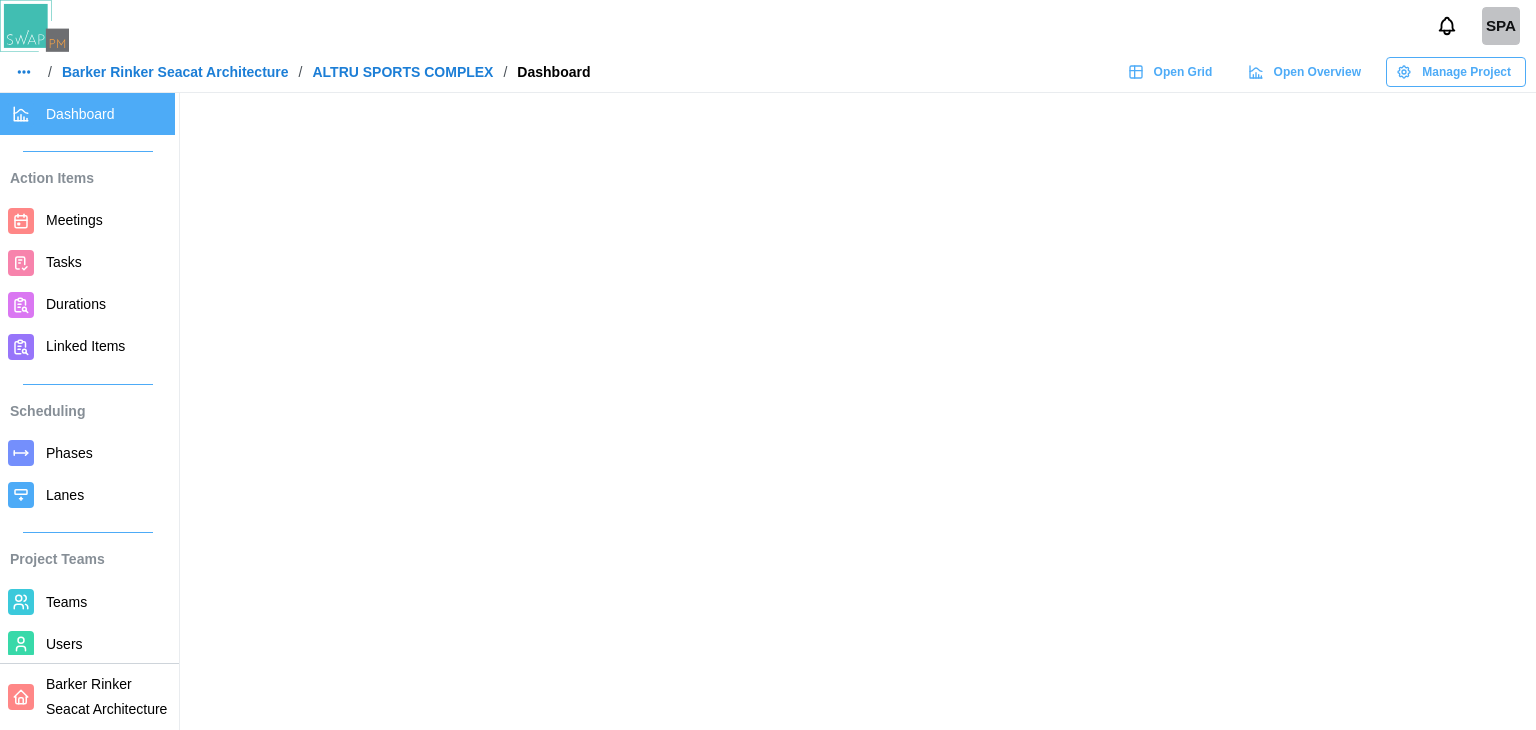 scroll, scrollTop: 0, scrollLeft: 0, axis: both 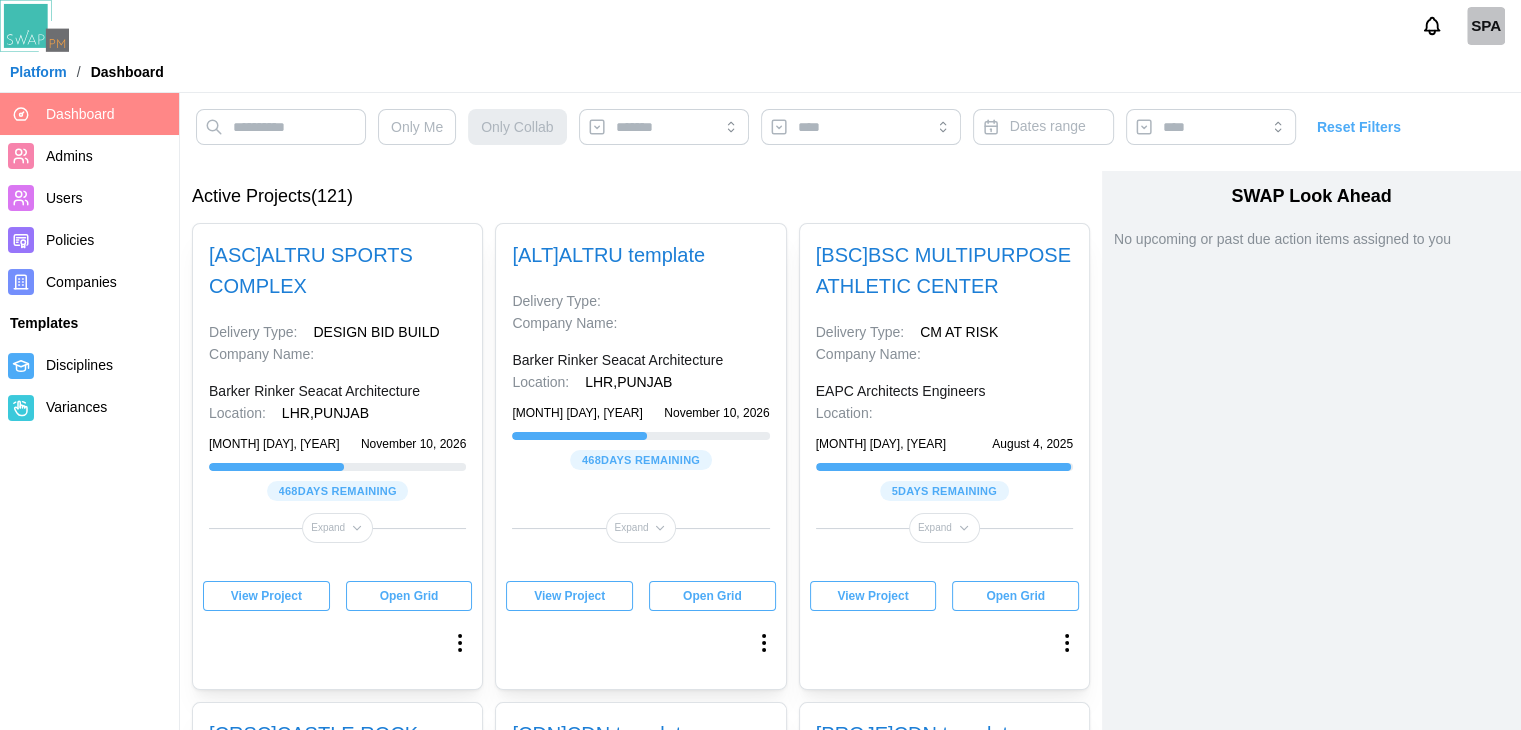 type 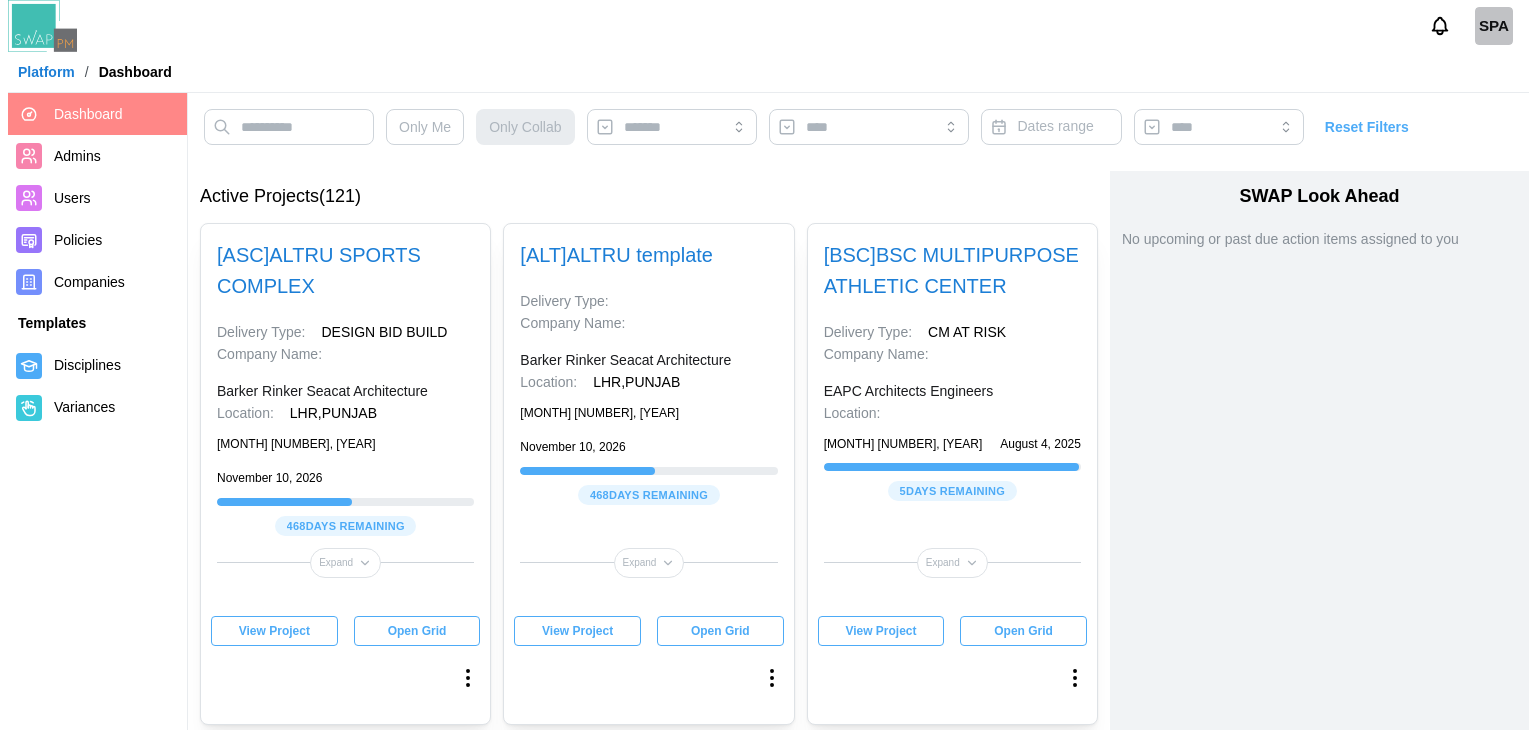 scroll, scrollTop: 0, scrollLeft: 0, axis: both 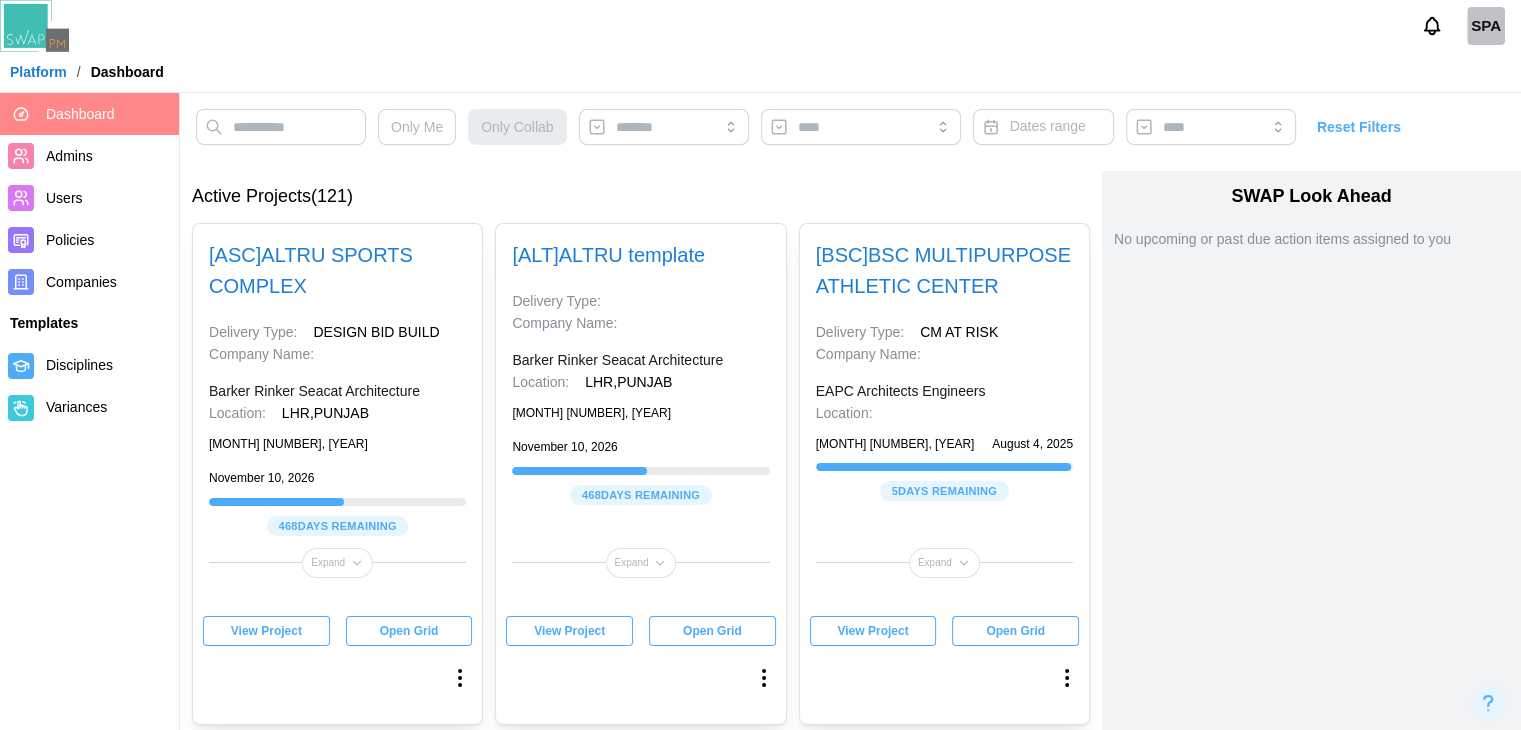click on "View Project" at bounding box center (569, 631) 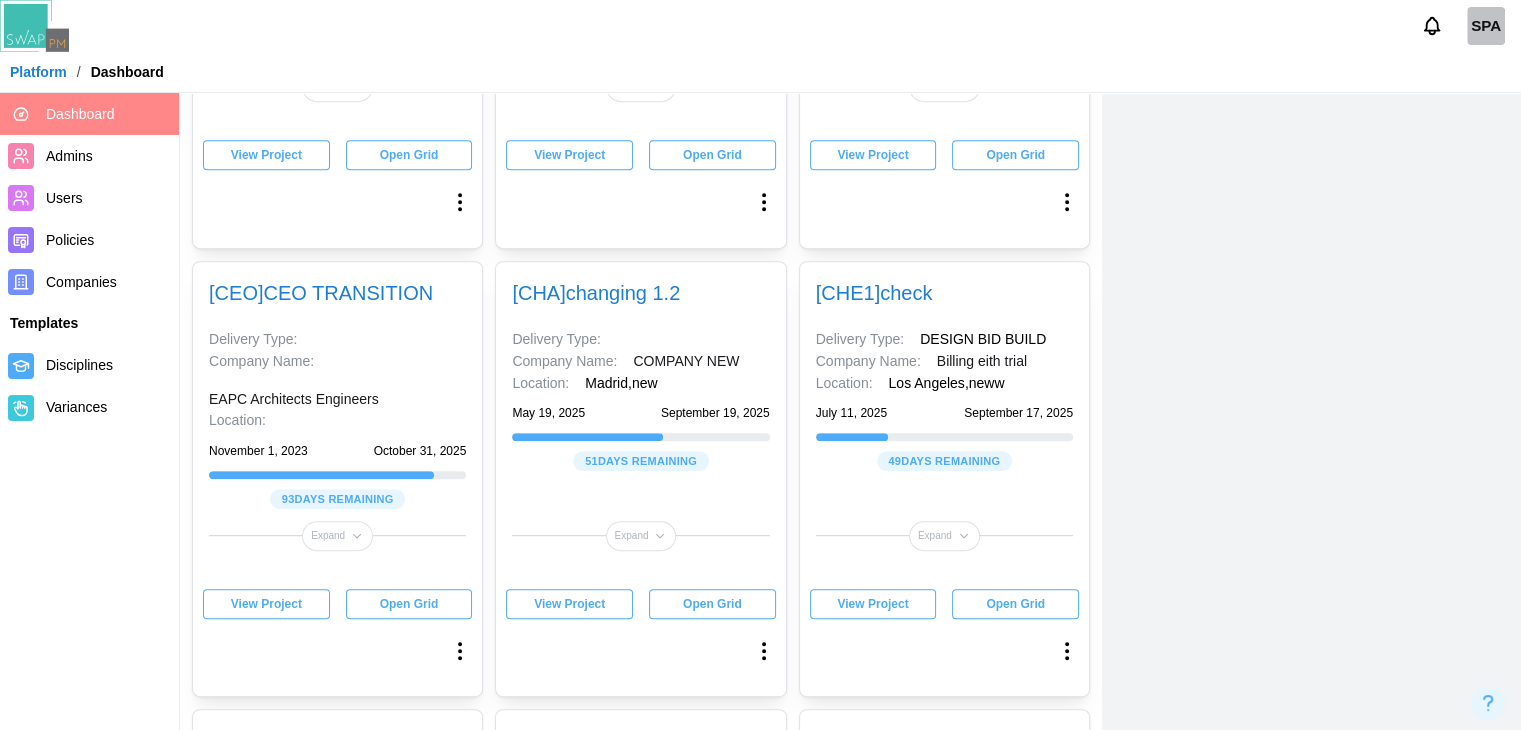 scroll, scrollTop: 928, scrollLeft: 0, axis: vertical 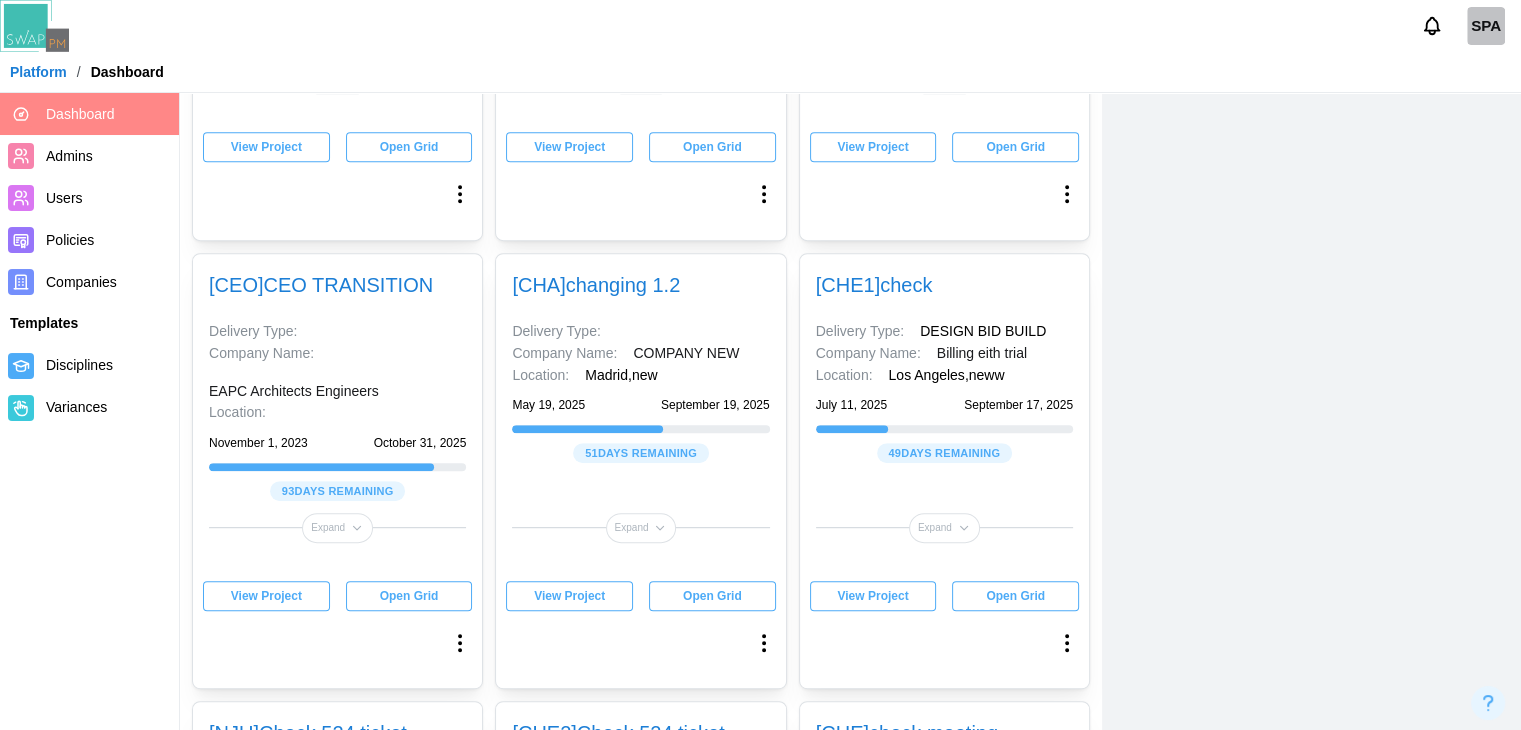 click on "View Project" at bounding box center [266, 596] 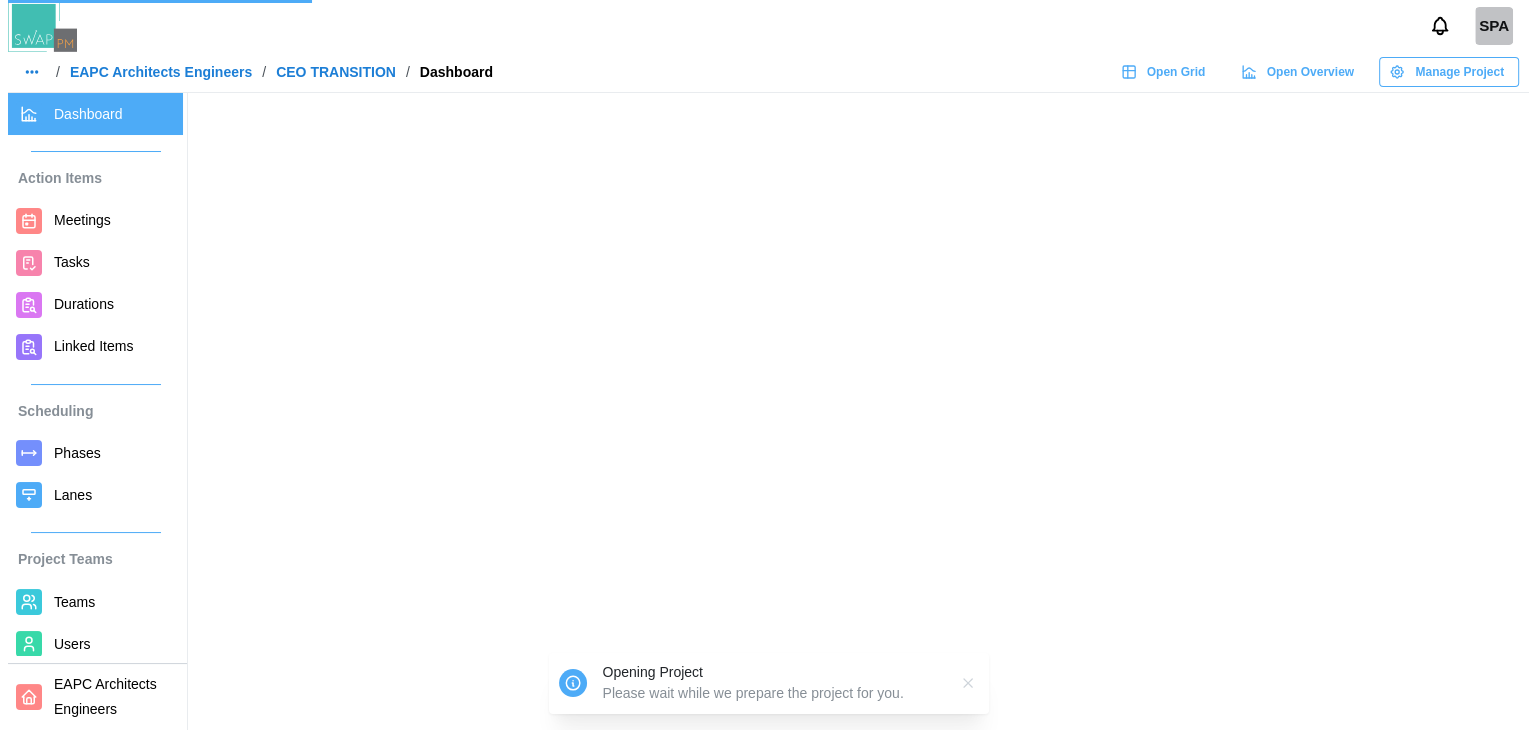scroll, scrollTop: 0, scrollLeft: 0, axis: both 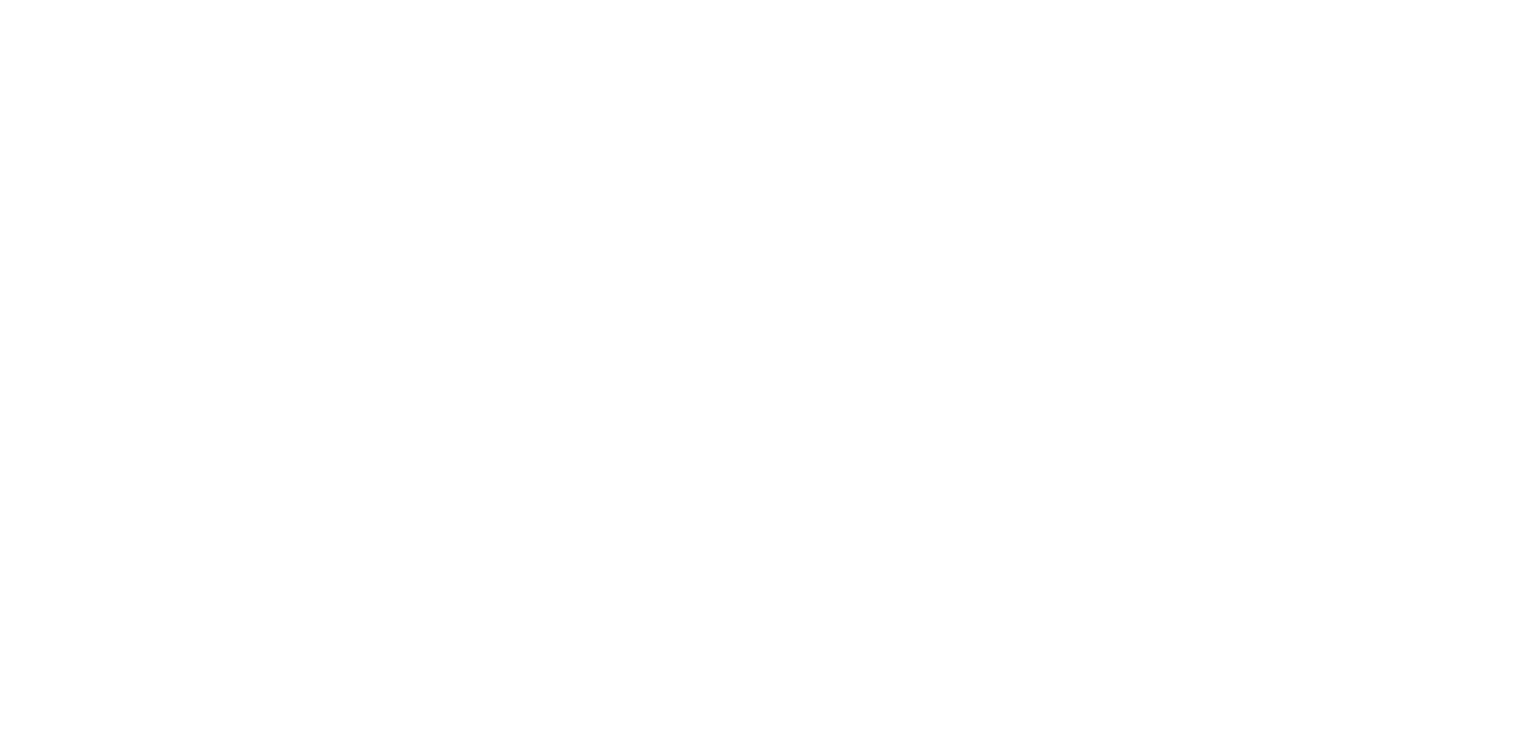 click at bounding box center [768, 4] 